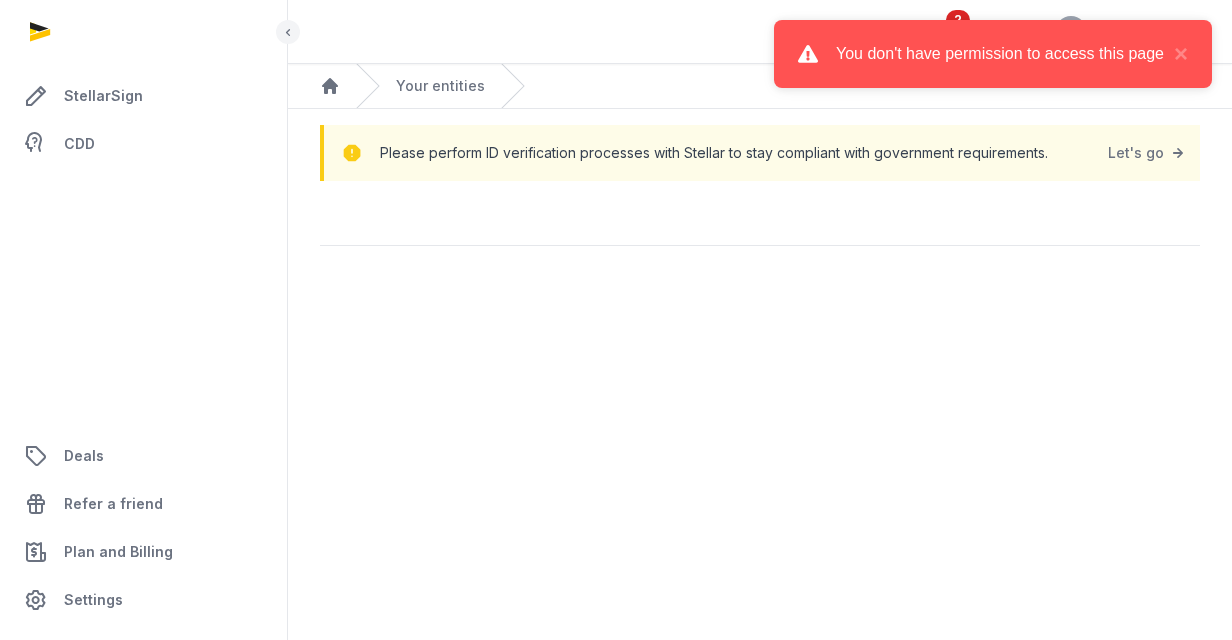 scroll, scrollTop: 0, scrollLeft: 0, axis: both 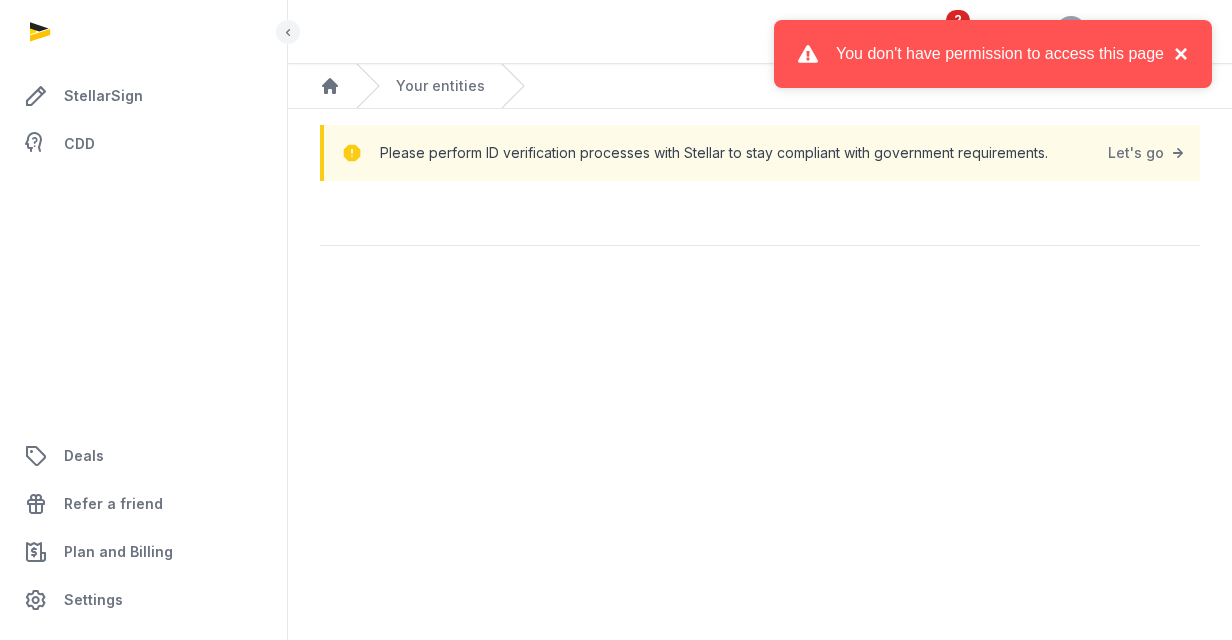 click on "×" at bounding box center (1176, 54) 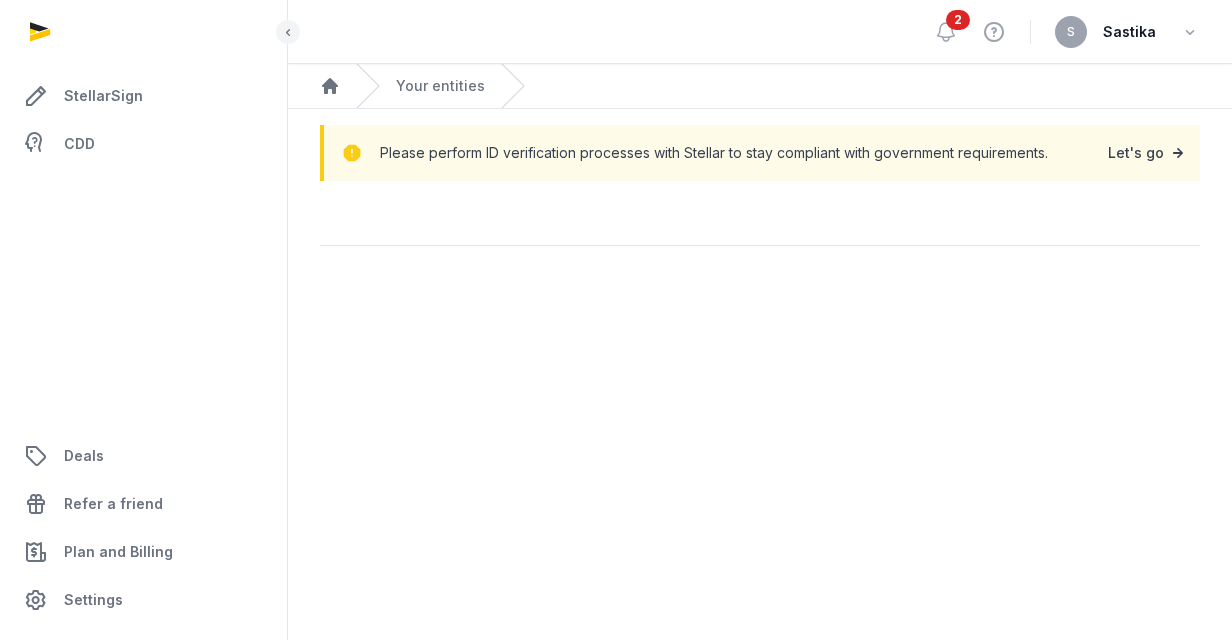click on "Let's go" at bounding box center (1148, 153) 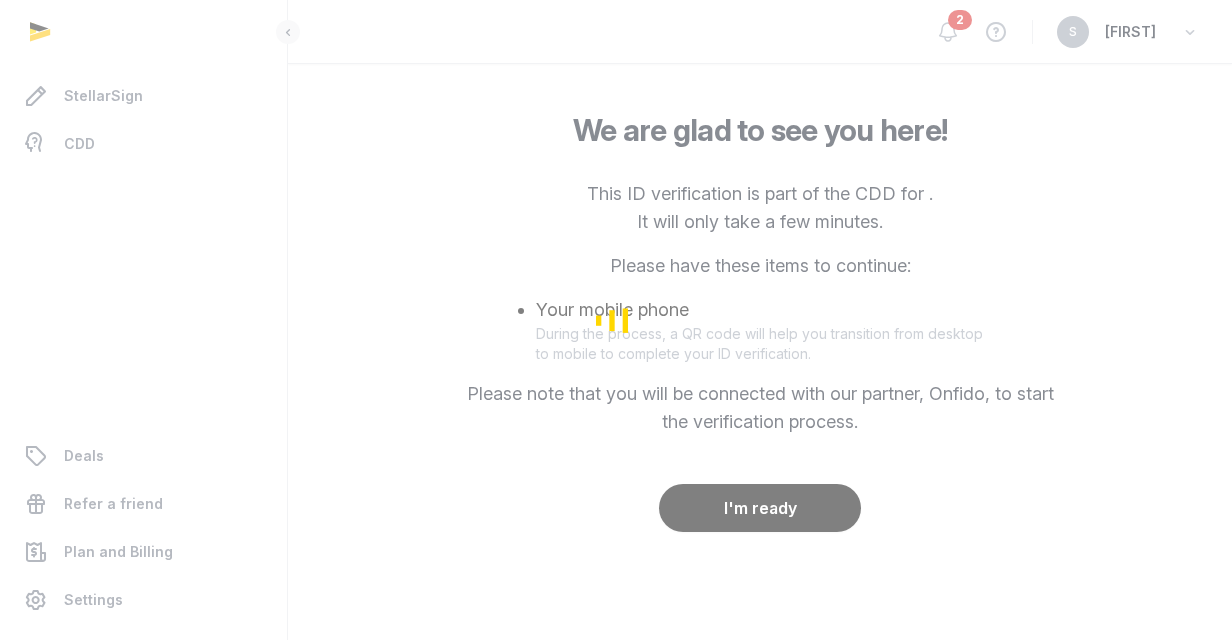 scroll, scrollTop: 0, scrollLeft: 0, axis: both 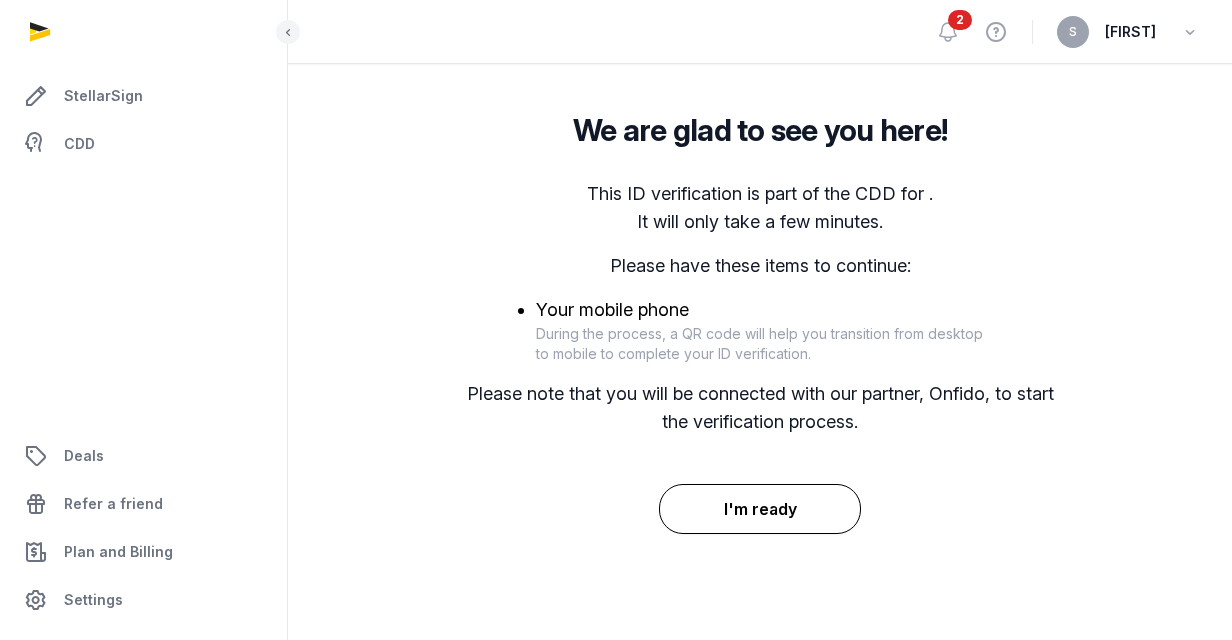 click on "I'm ready" at bounding box center [760, 509] 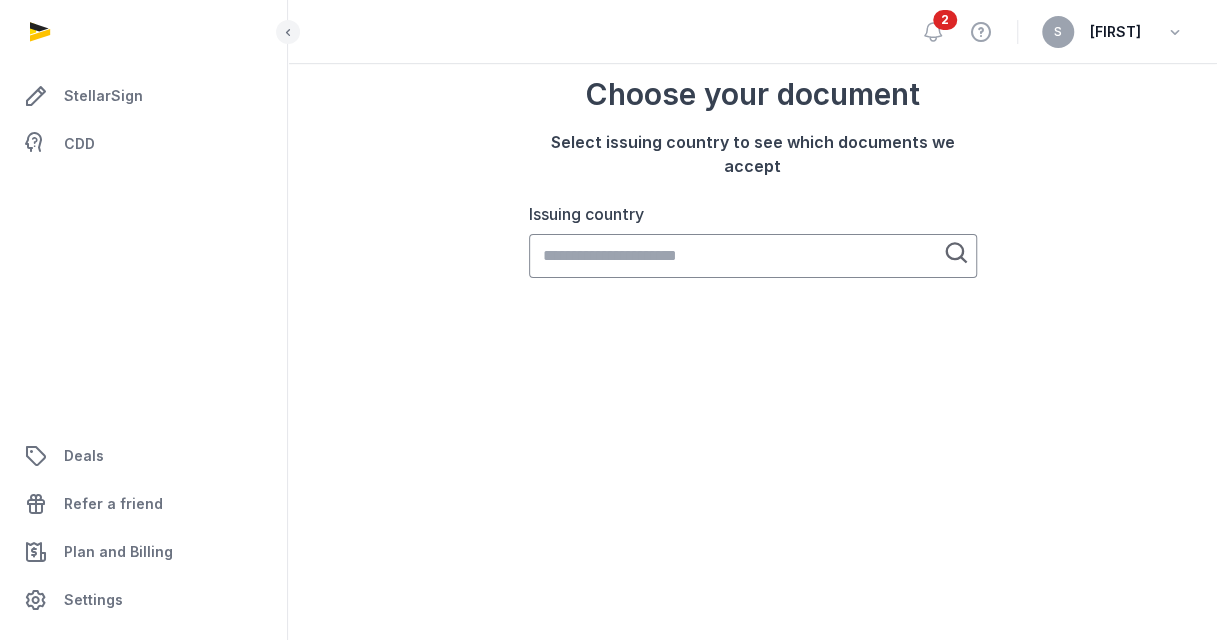 scroll, scrollTop: 0, scrollLeft: 0, axis: both 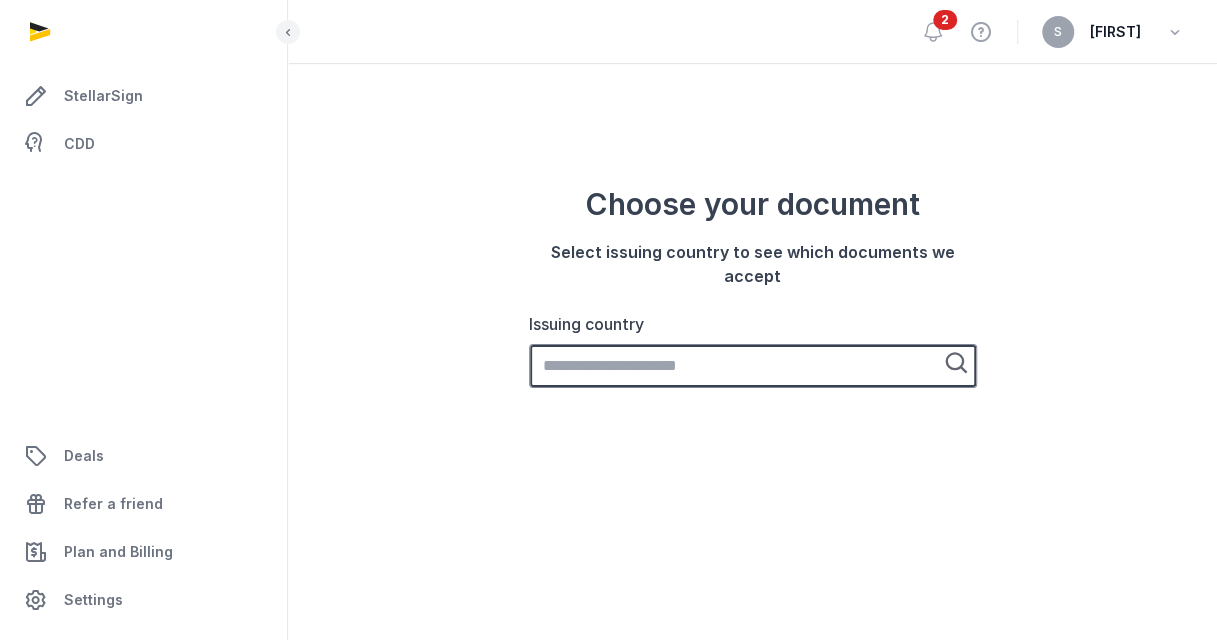 click on "Issuing country" 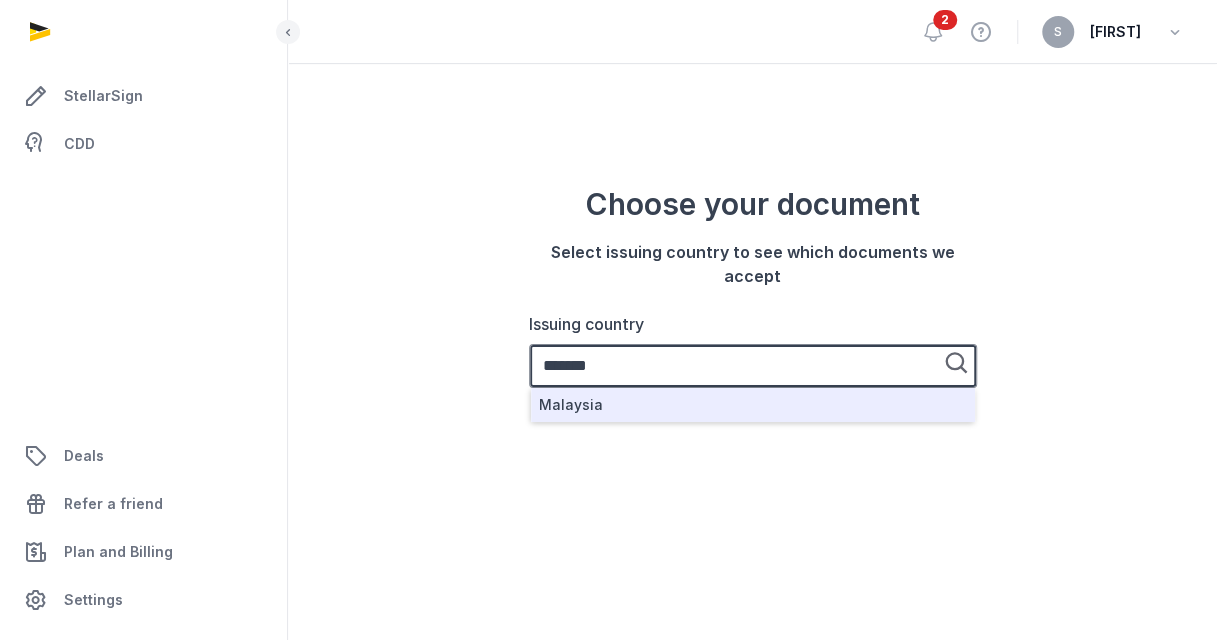 click on "Malaysia" at bounding box center (753, 405) 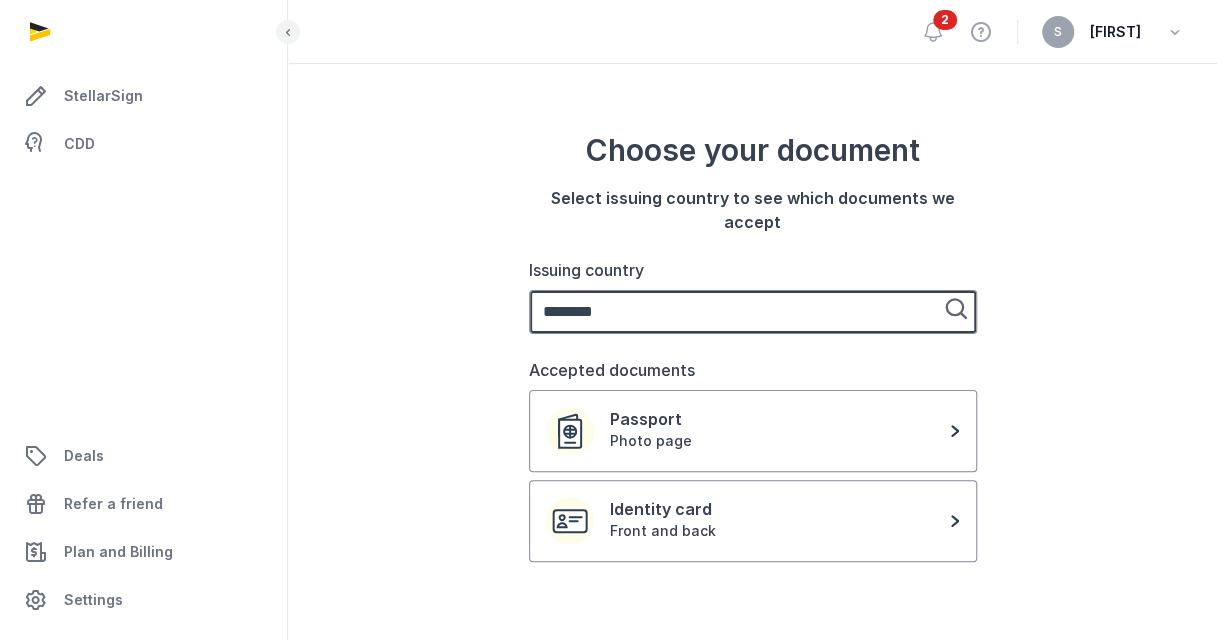 scroll, scrollTop: 100, scrollLeft: 0, axis: vertical 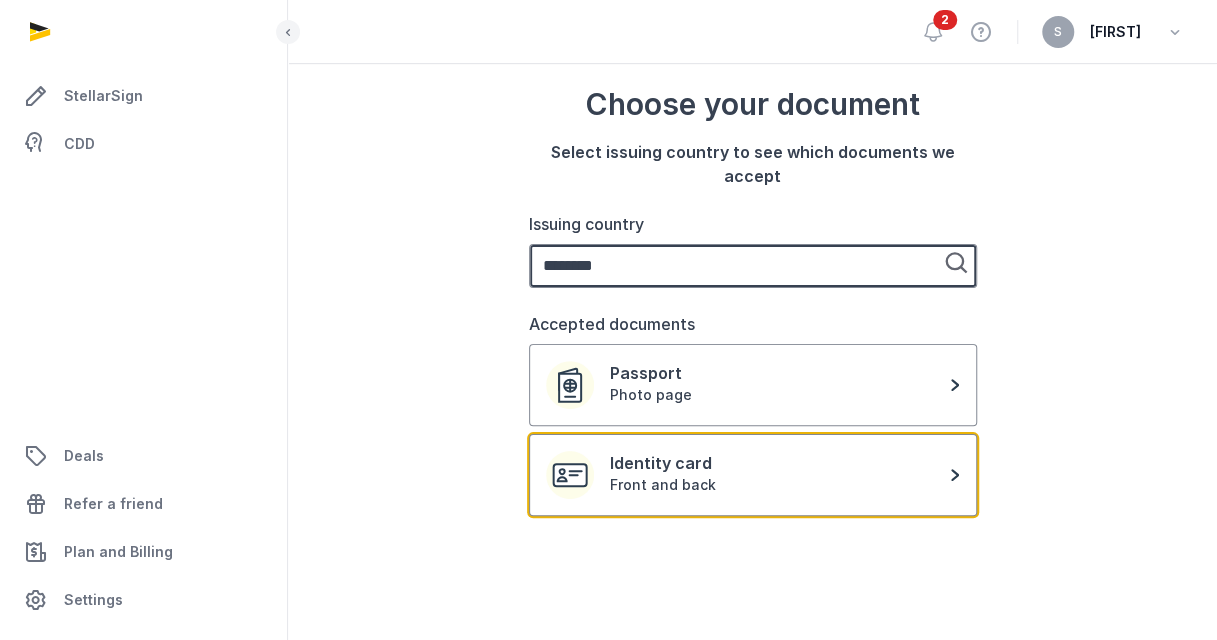 click on "Identity card" at bounding box center [781, 463] 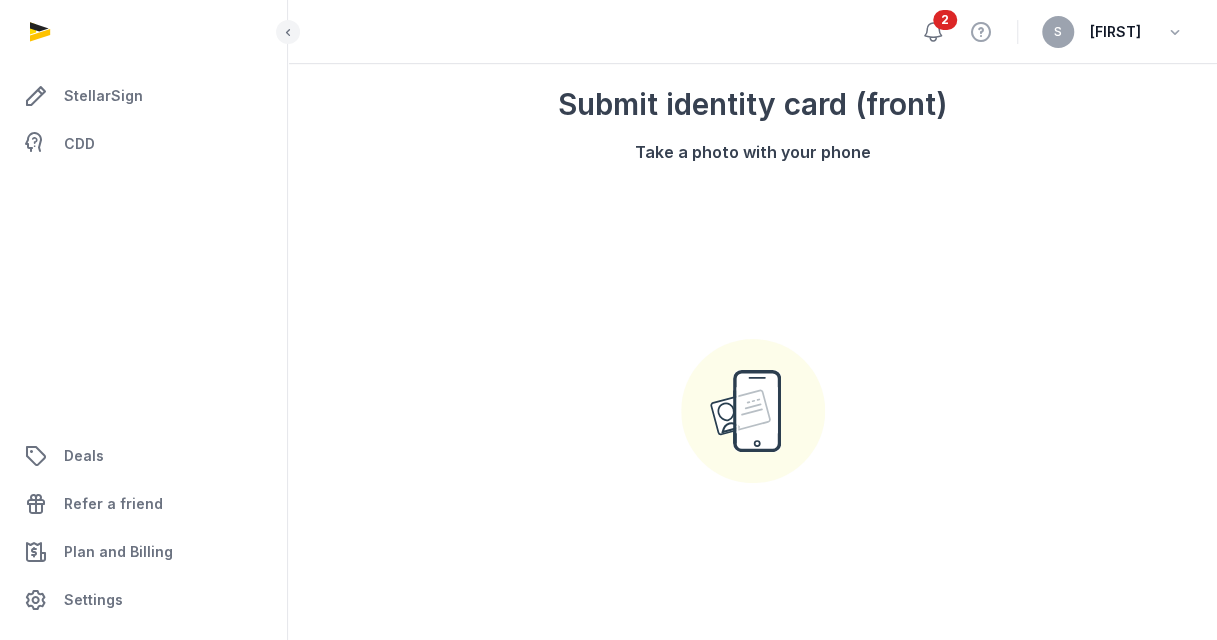 click 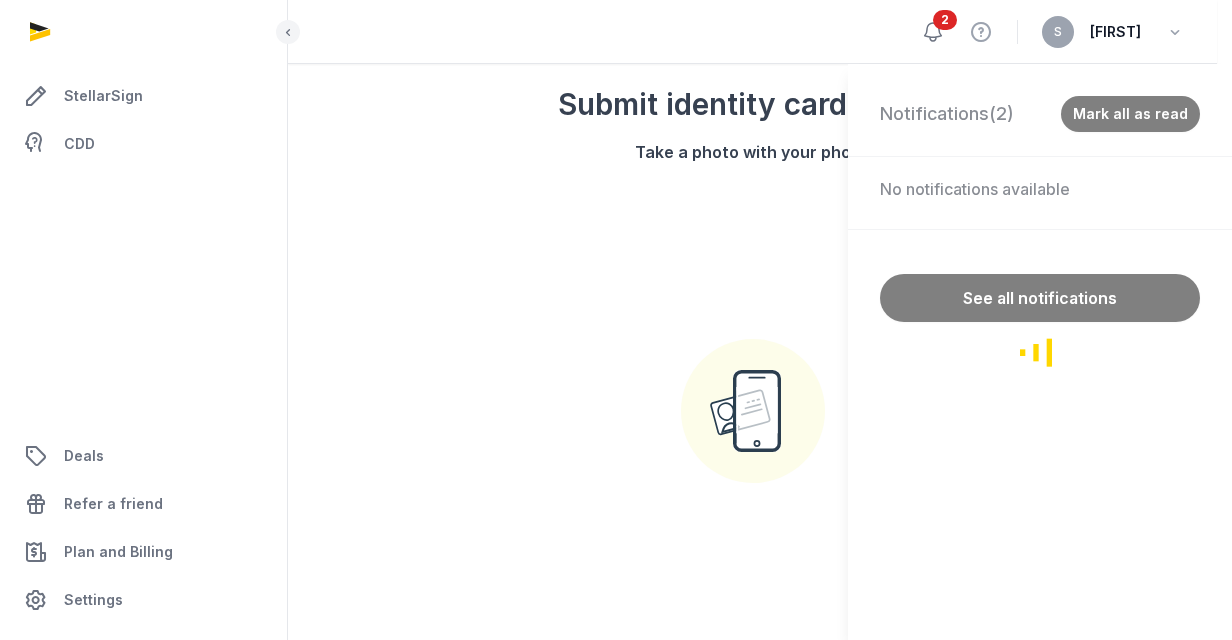 click on "Notifications  (2) Mark all as read  No notifications available  See all notifications" at bounding box center [616, 320] 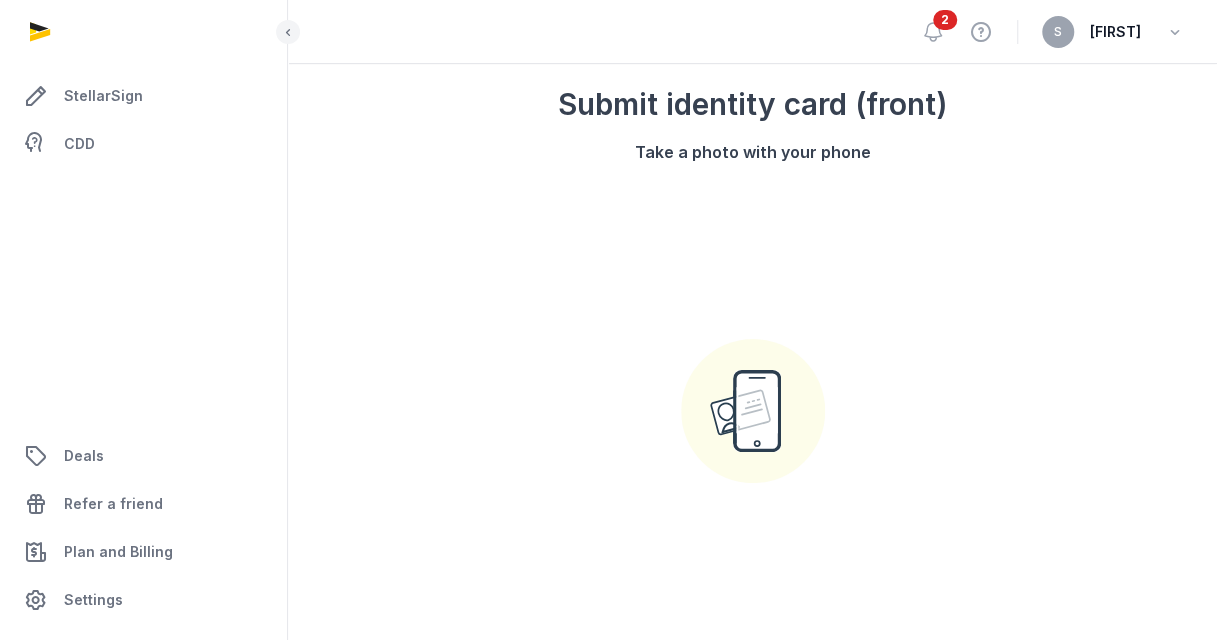 scroll, scrollTop: 304, scrollLeft: 0, axis: vertical 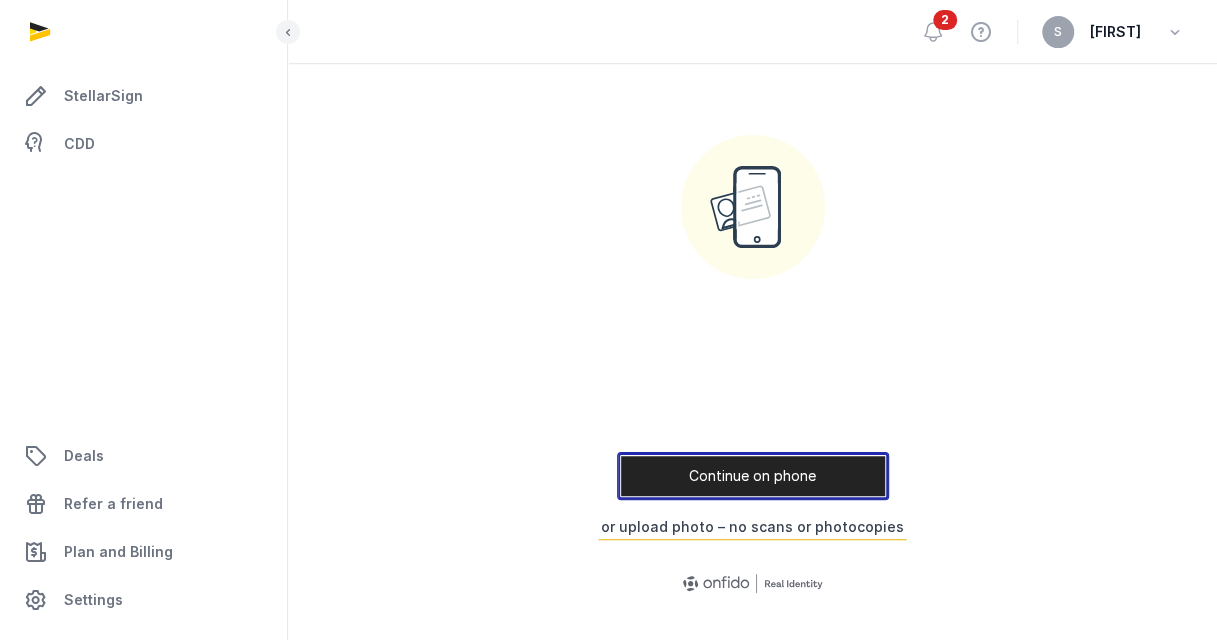 click on "Continue on phone" at bounding box center [753, 476] 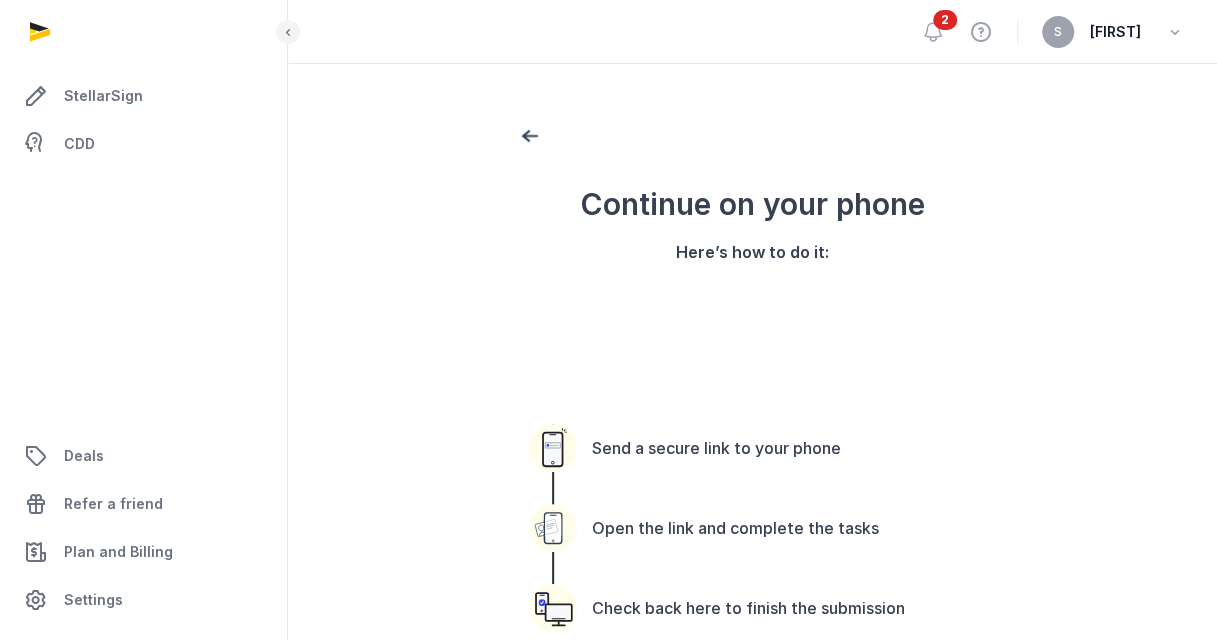 scroll, scrollTop: 304, scrollLeft: 0, axis: vertical 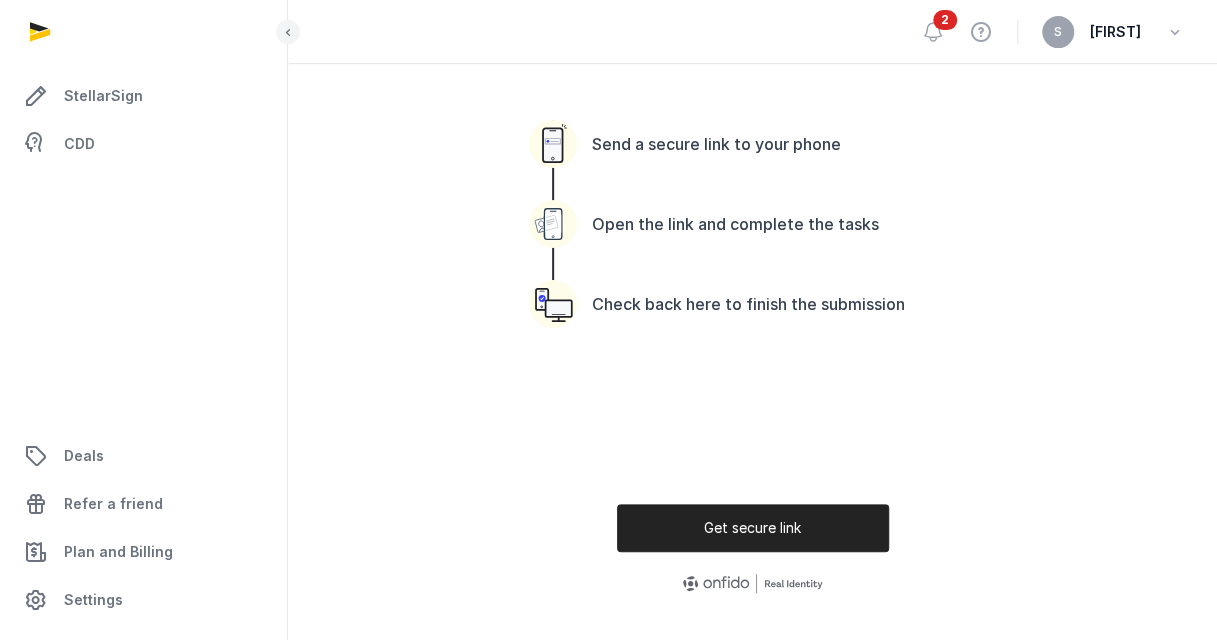 click at bounding box center [753, 580] 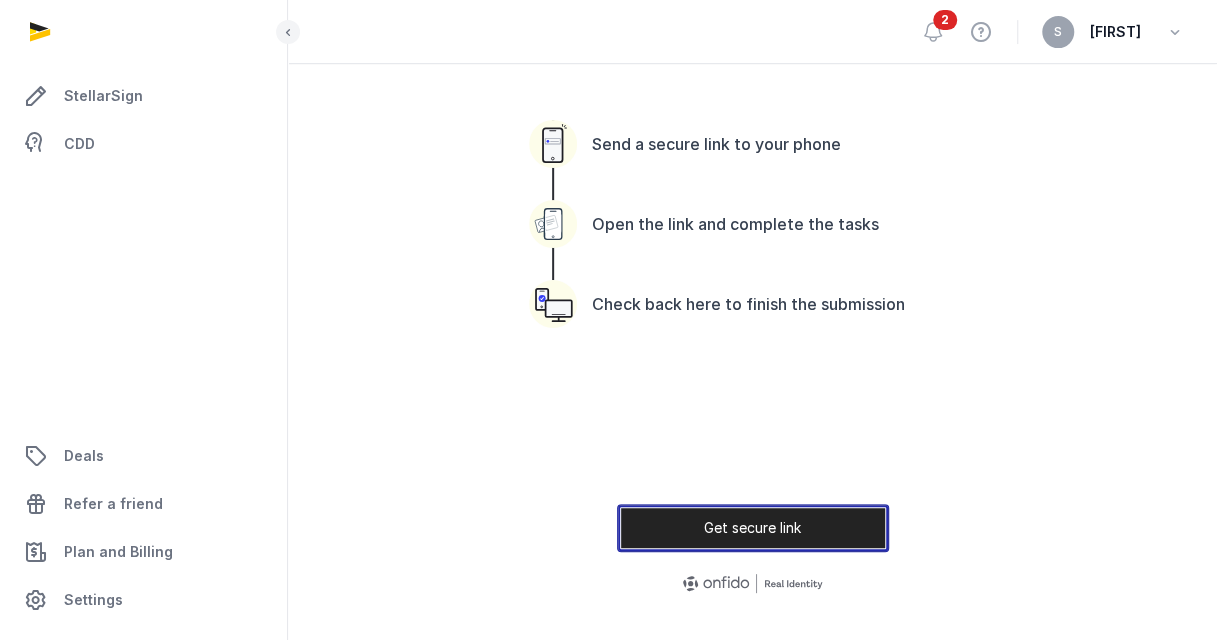 click on "Get secure link" at bounding box center [753, 528] 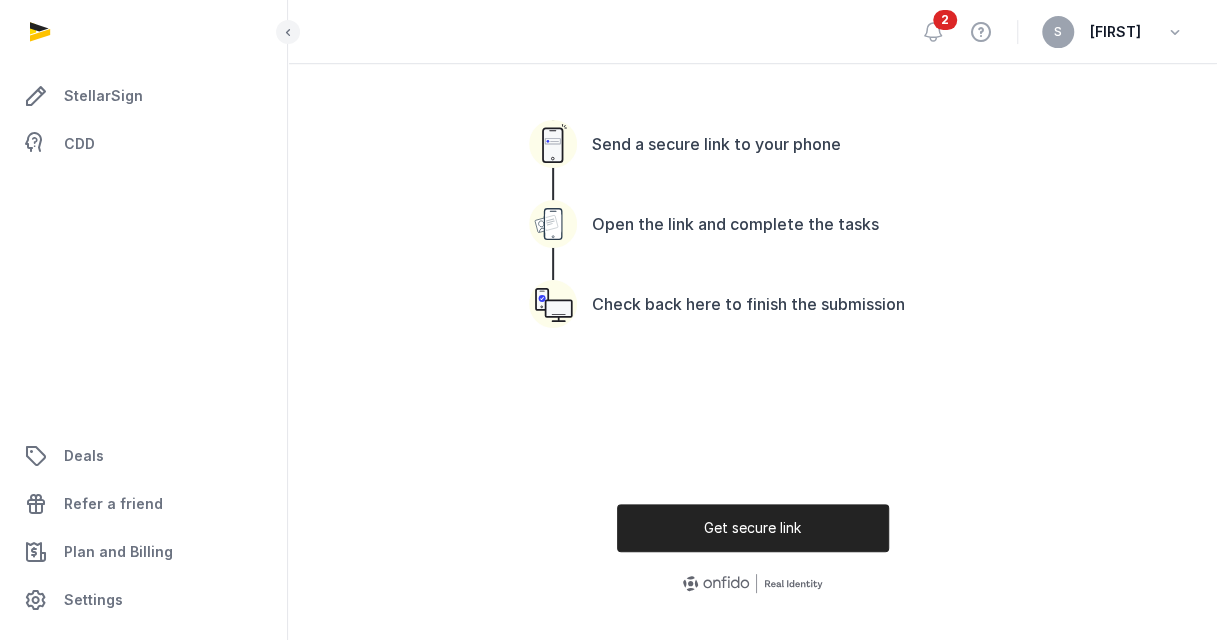 scroll, scrollTop: 0, scrollLeft: 0, axis: both 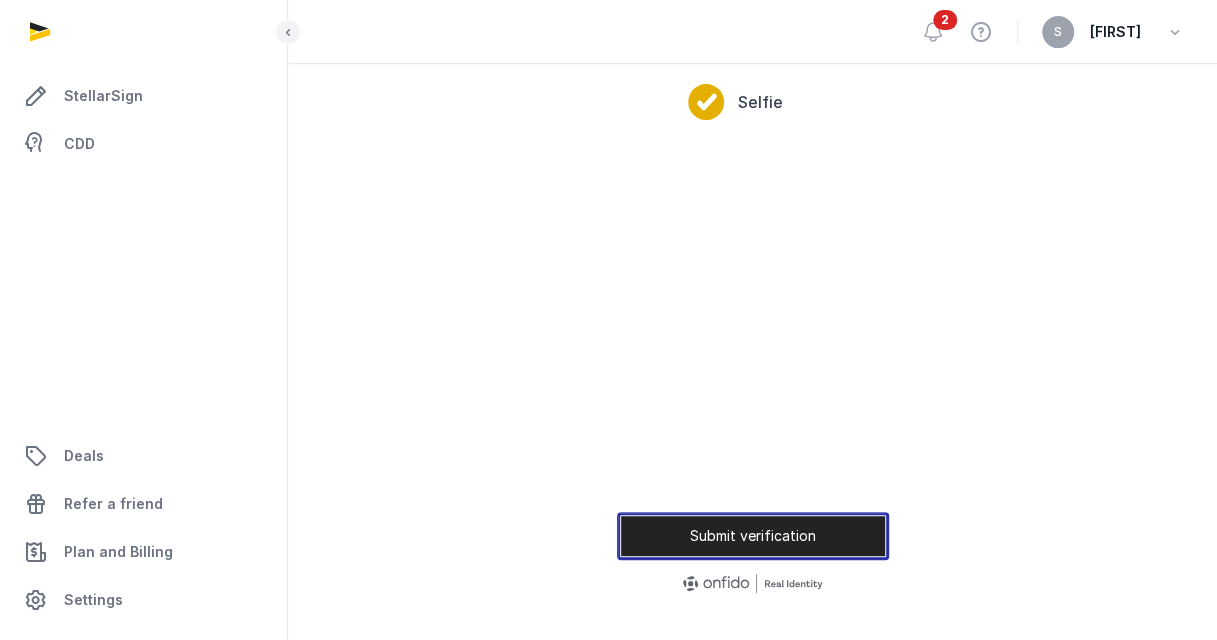 click on "Submit verification" at bounding box center (753, 536) 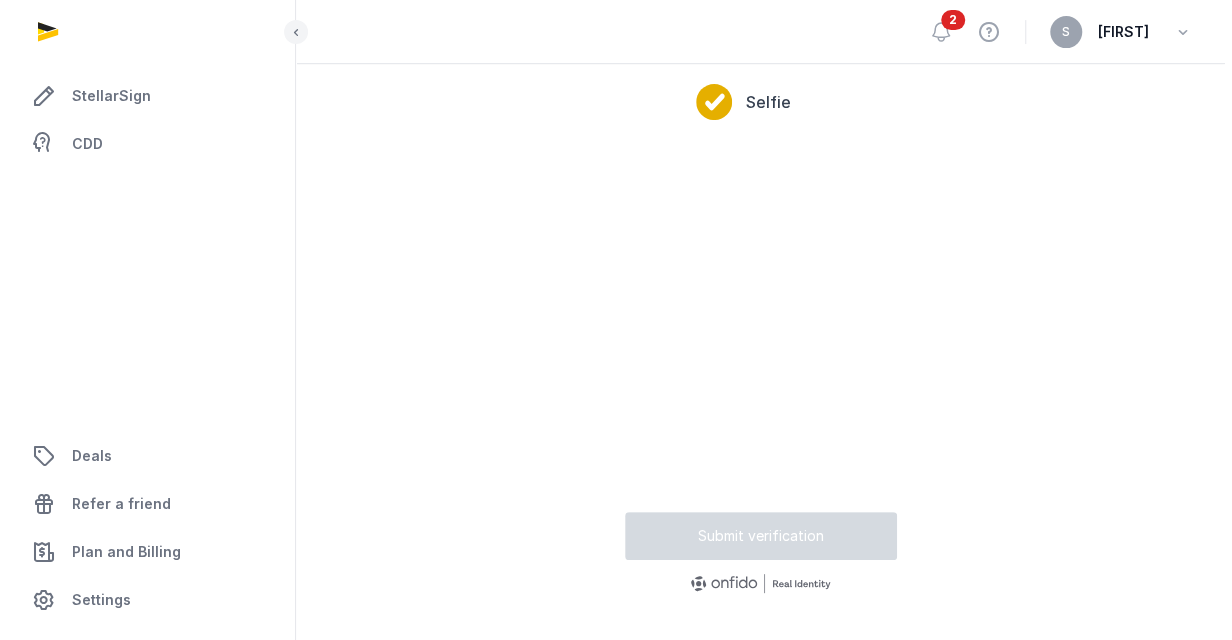scroll, scrollTop: 0, scrollLeft: 0, axis: both 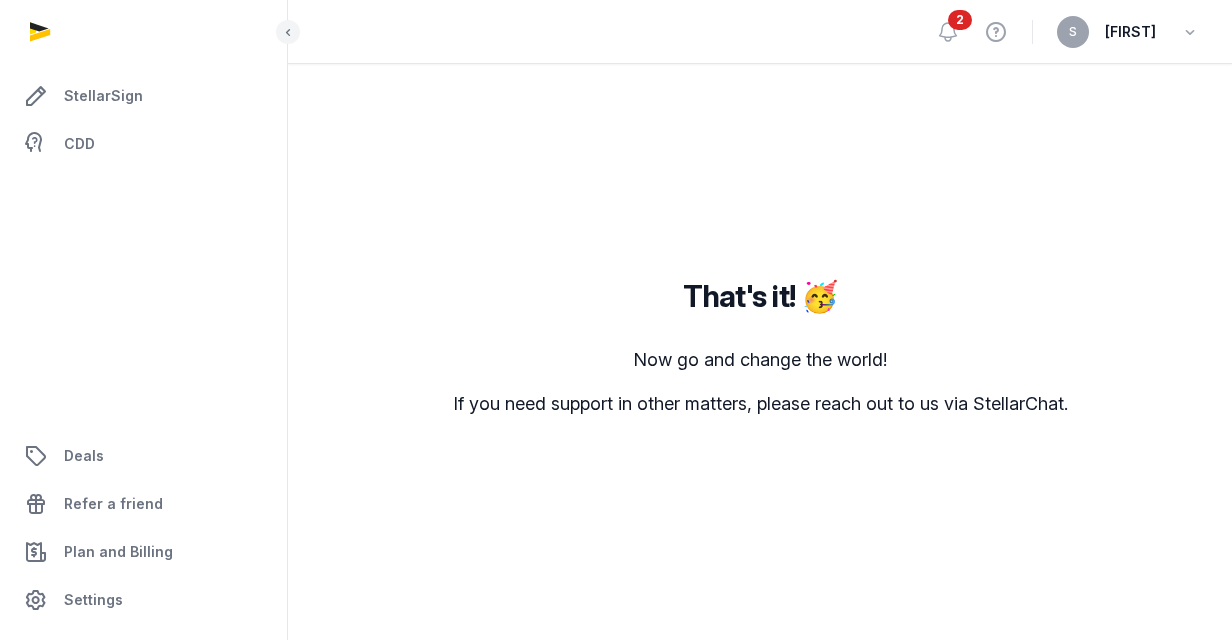 click on "S [LAST]" at bounding box center [1128, 32] 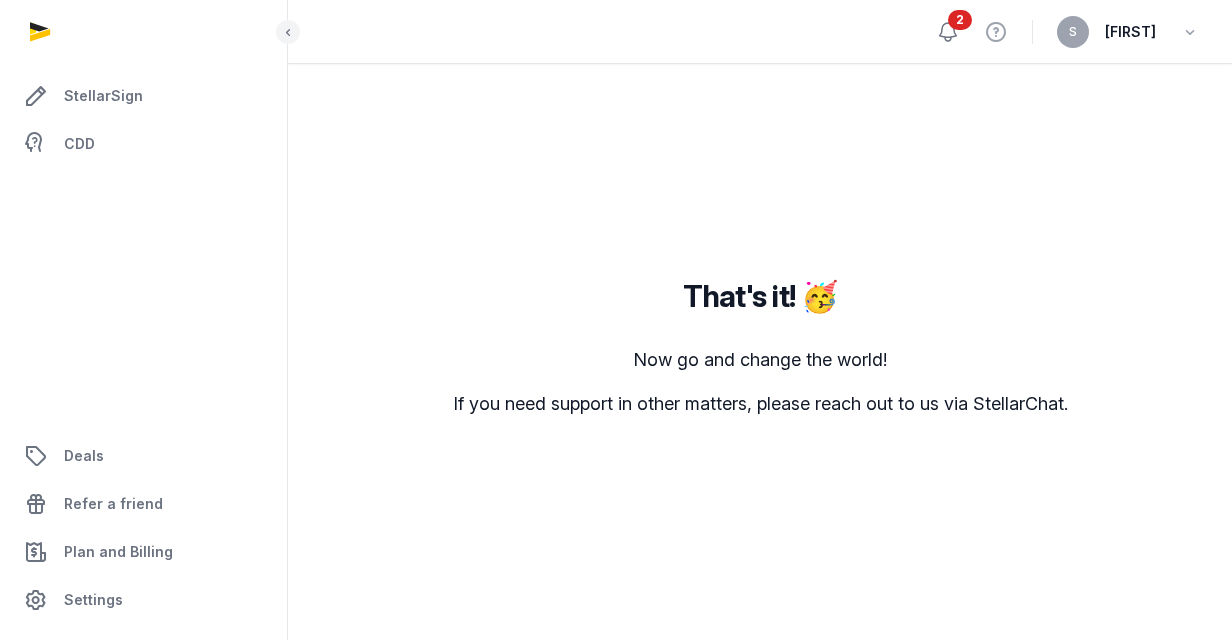 click 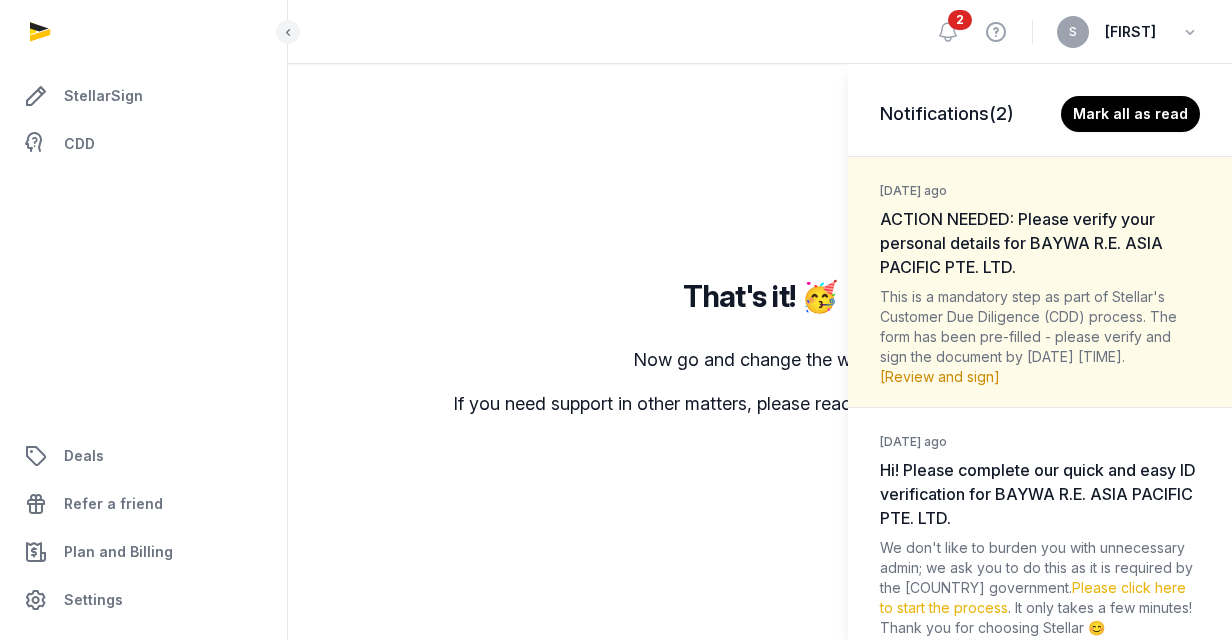 click on "[Review and sign]" at bounding box center [940, 376] 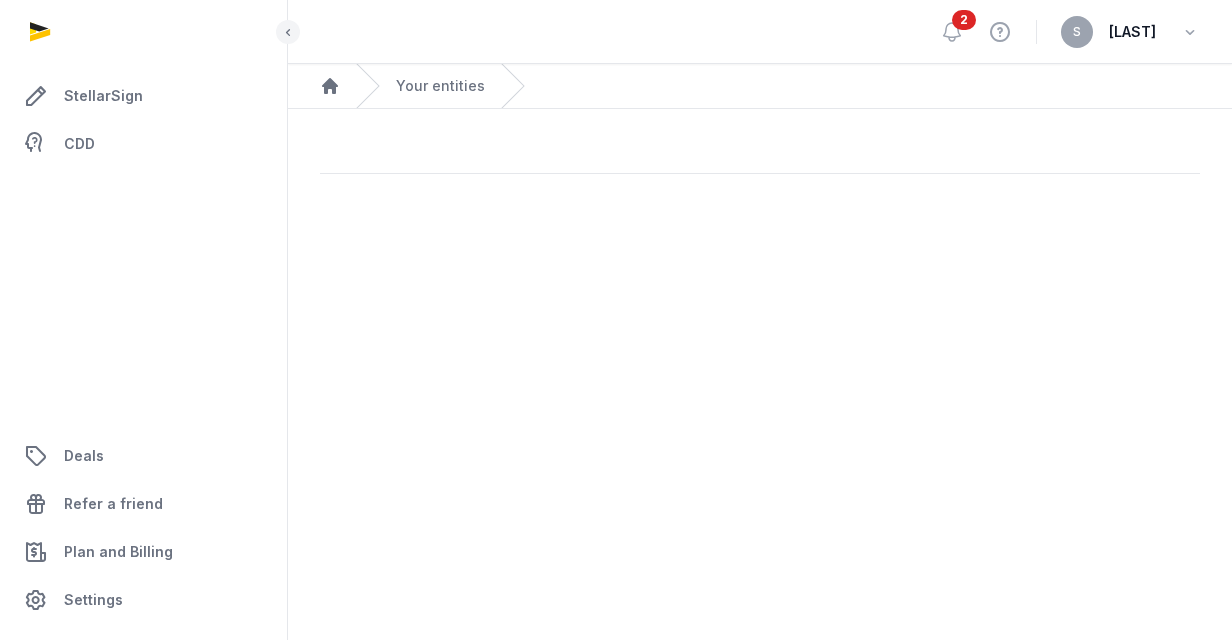 scroll, scrollTop: 0, scrollLeft: 0, axis: both 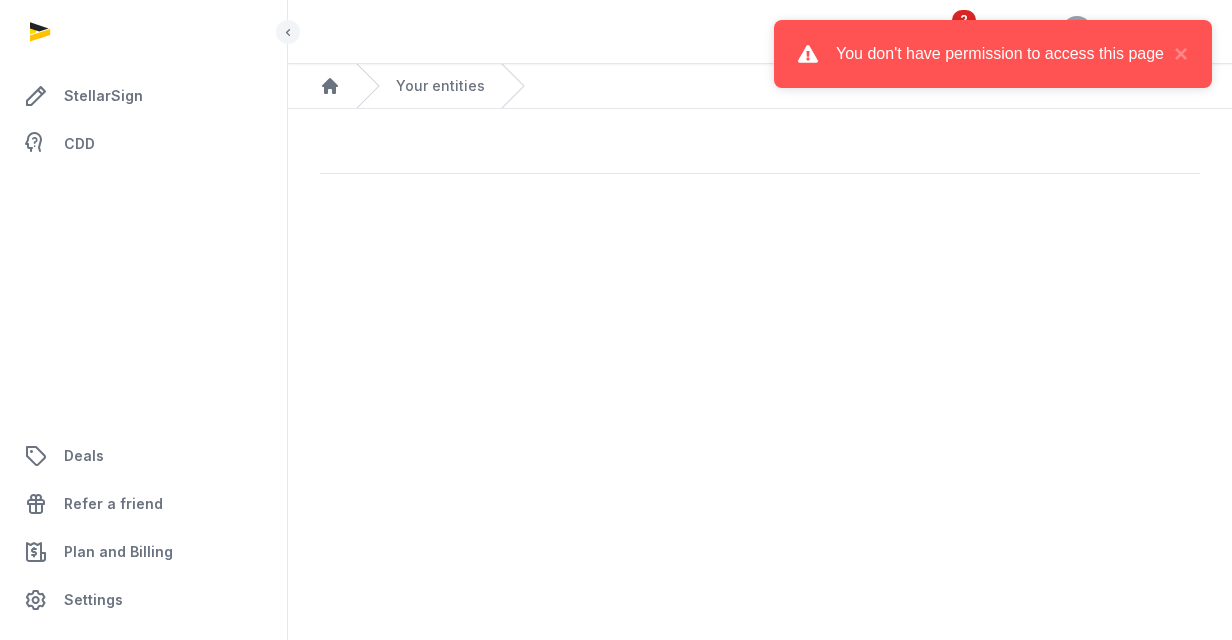 click on "You don't have permission to access this page" at bounding box center (1000, 54) 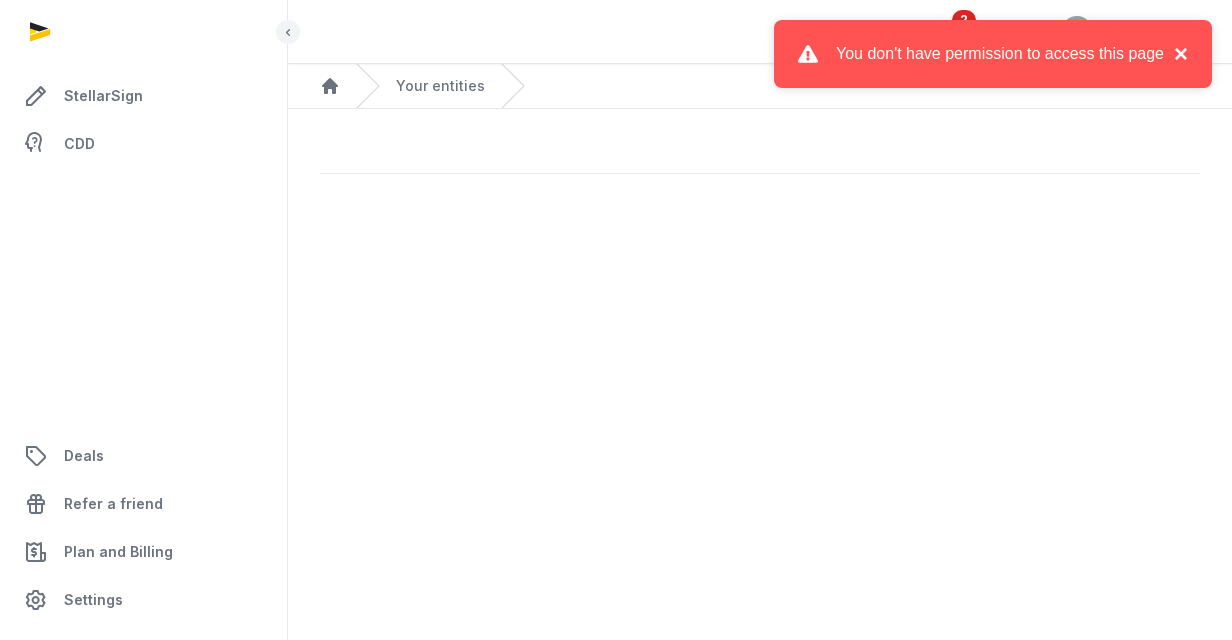 click on "×" at bounding box center [1176, 54] 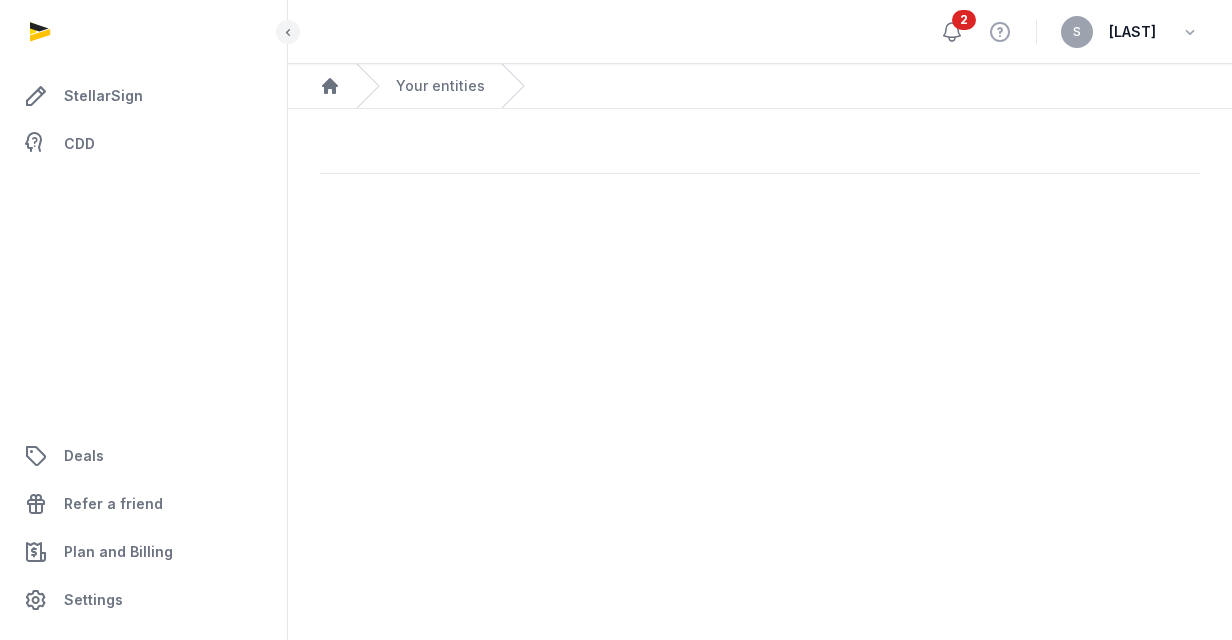click 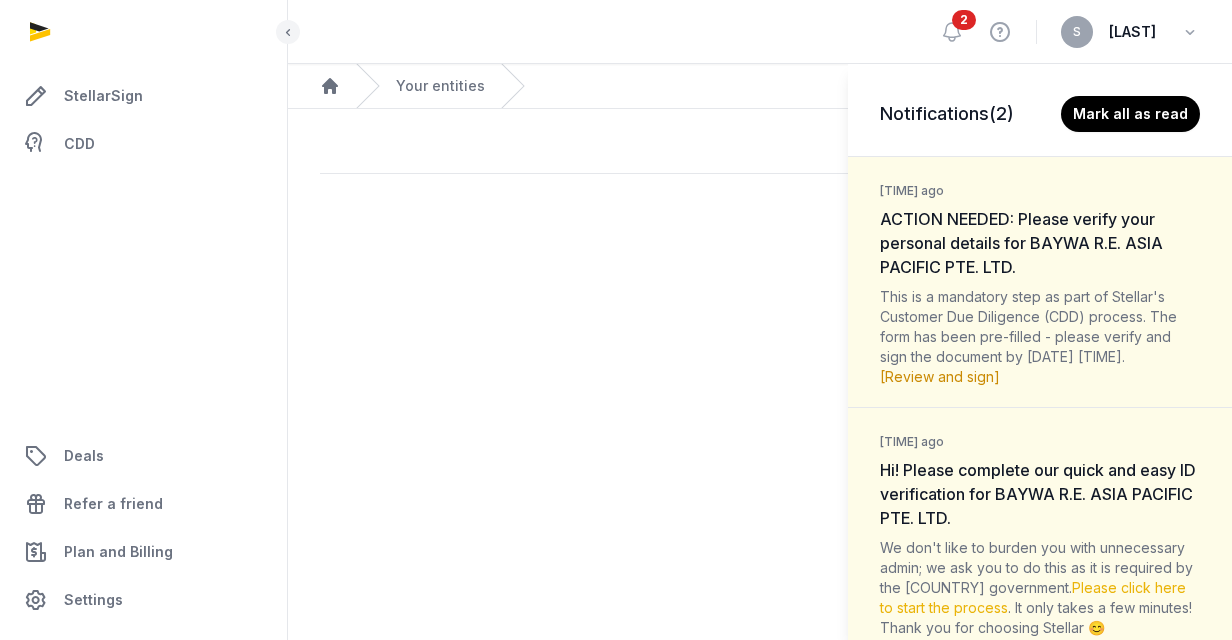 scroll, scrollTop: 144, scrollLeft: 0, axis: vertical 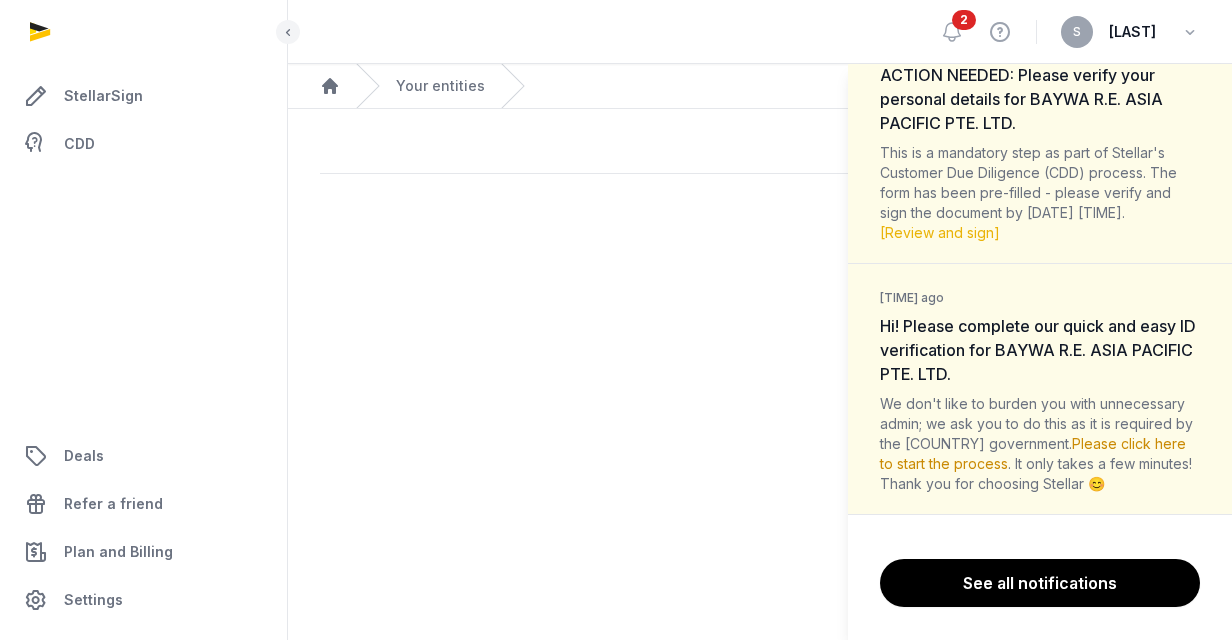 click on "Please click here to start the process" at bounding box center (1033, 453) 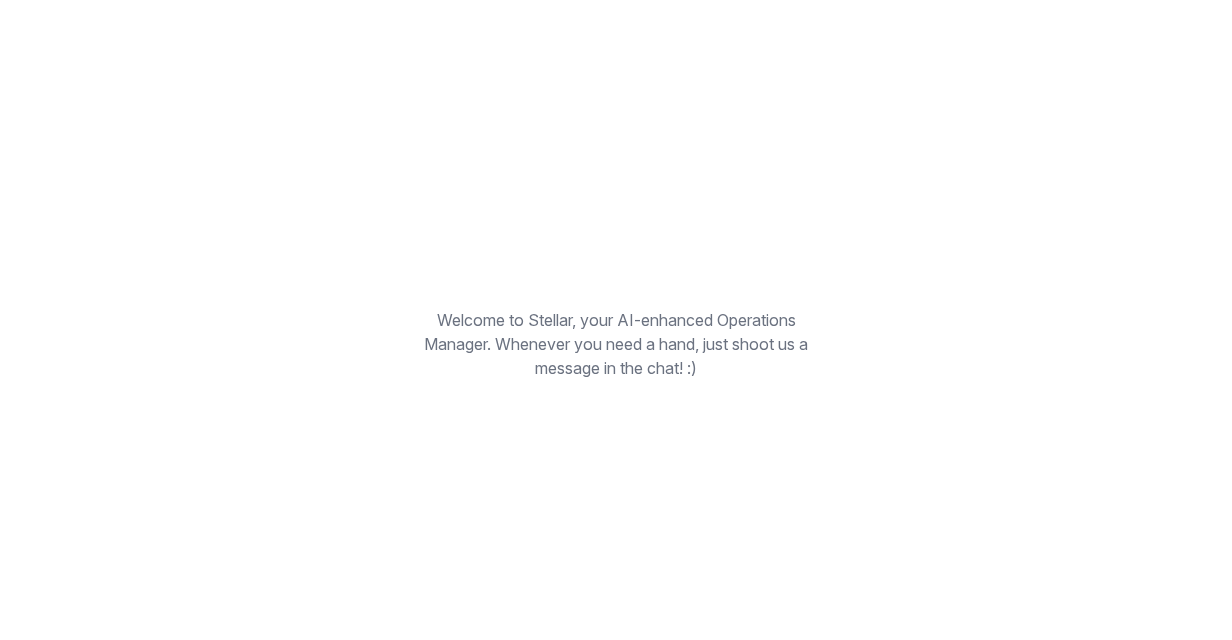 scroll, scrollTop: 0, scrollLeft: 0, axis: both 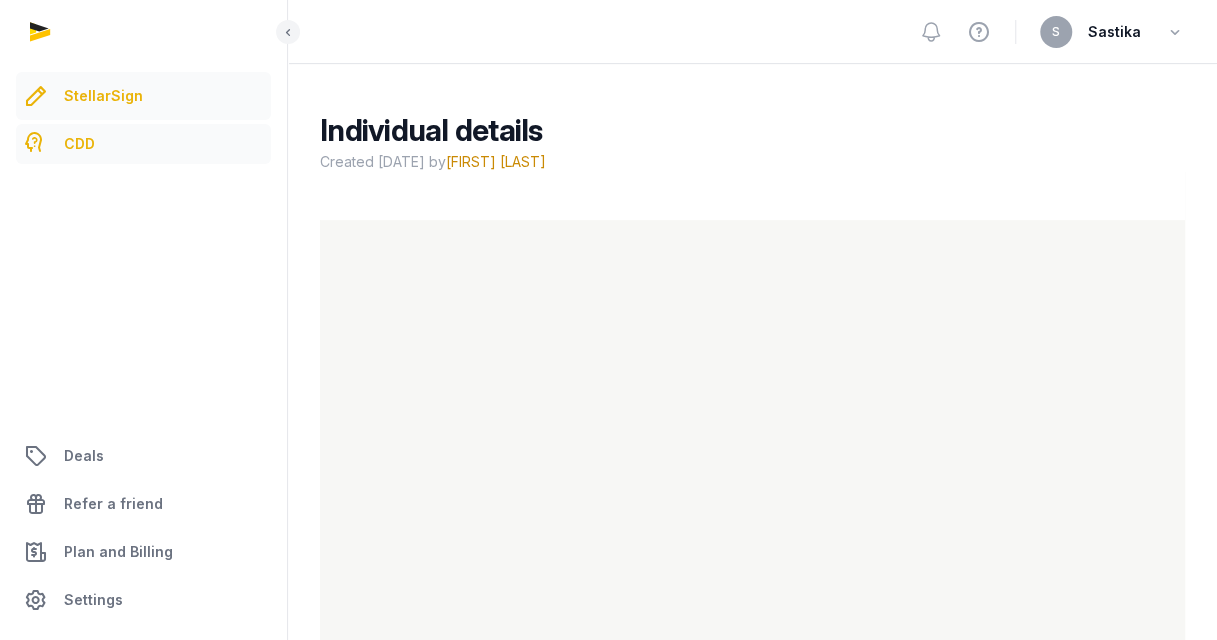click on "StellarSign" at bounding box center (103, 96) 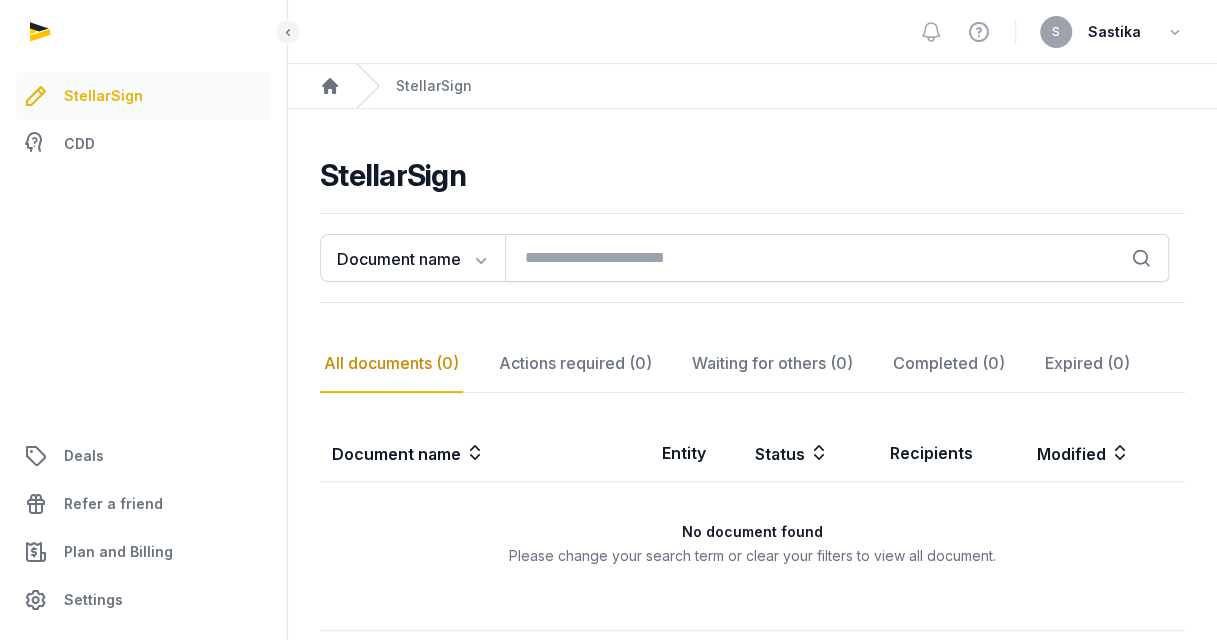 click on "S" at bounding box center (1056, 32) 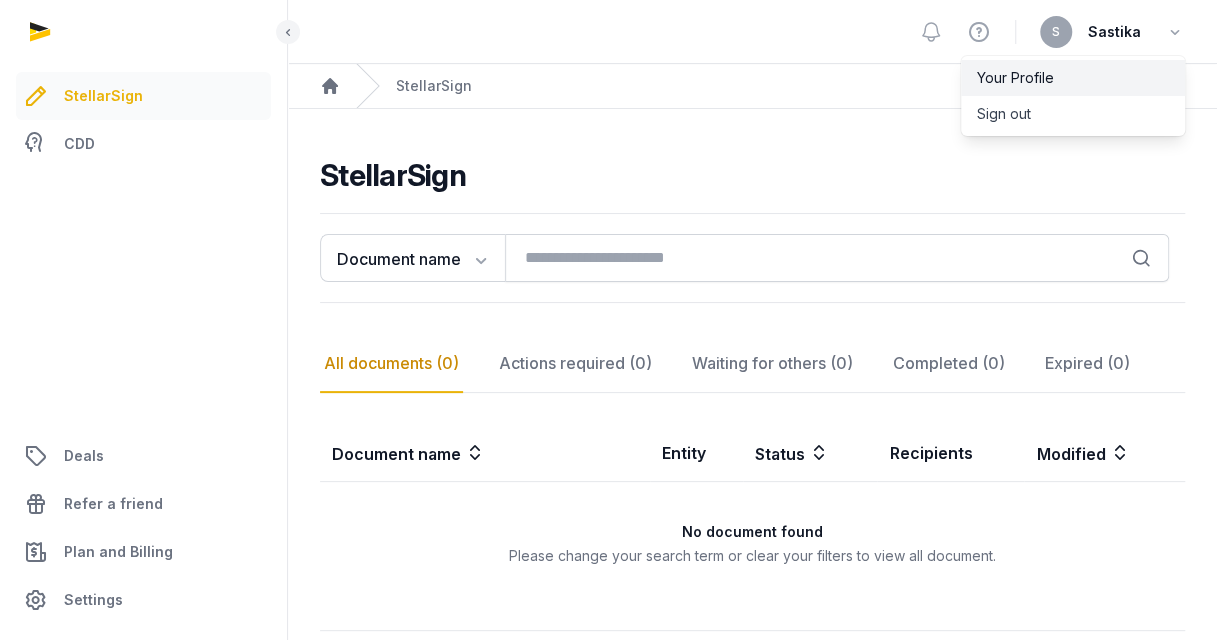 click on "Your Profile" at bounding box center (1073, 78) 